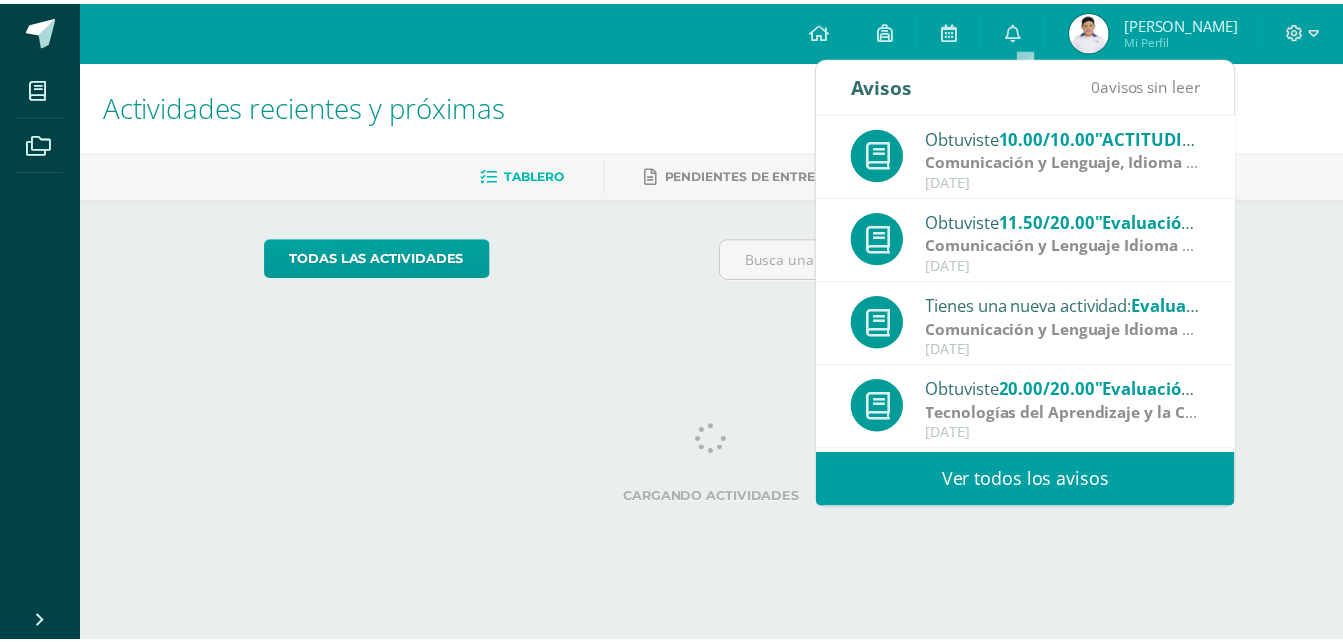 scroll, scrollTop: 0, scrollLeft: 0, axis: both 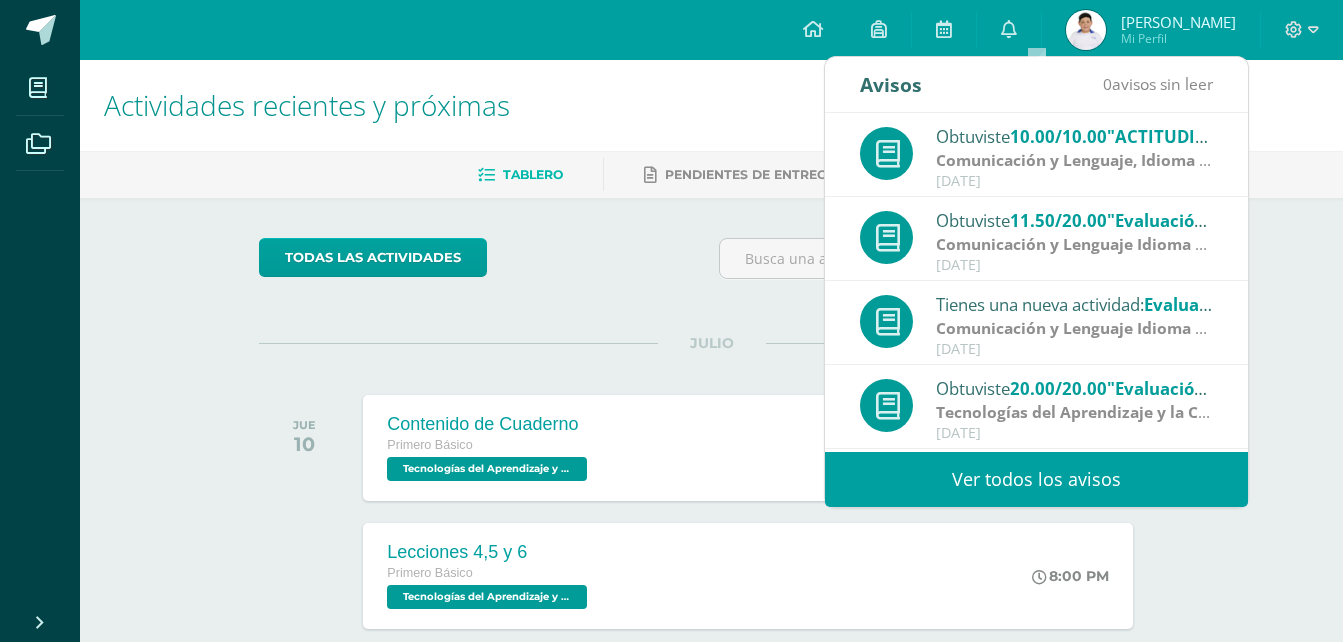 click on "todas las Actividades
No tienes actividades
Échale un vistazo a los demás períodos o  sal y disfruta del sol
JULIO
JUE
10
Contenido de Cuaderno
Primero Básico
Tecnologías del Aprendizaje y la Comunicación '1.1'
8:00 PM
Contenido de Cuaderno" at bounding box center (711, 732) 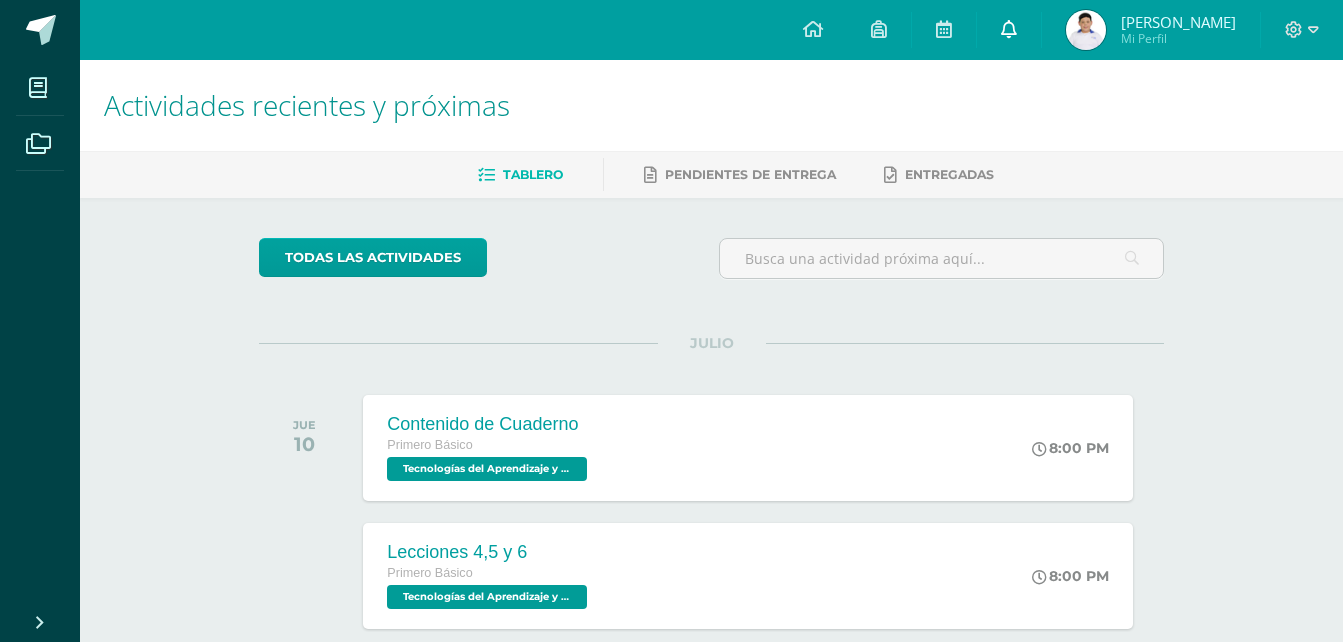 click at bounding box center [1009, 30] 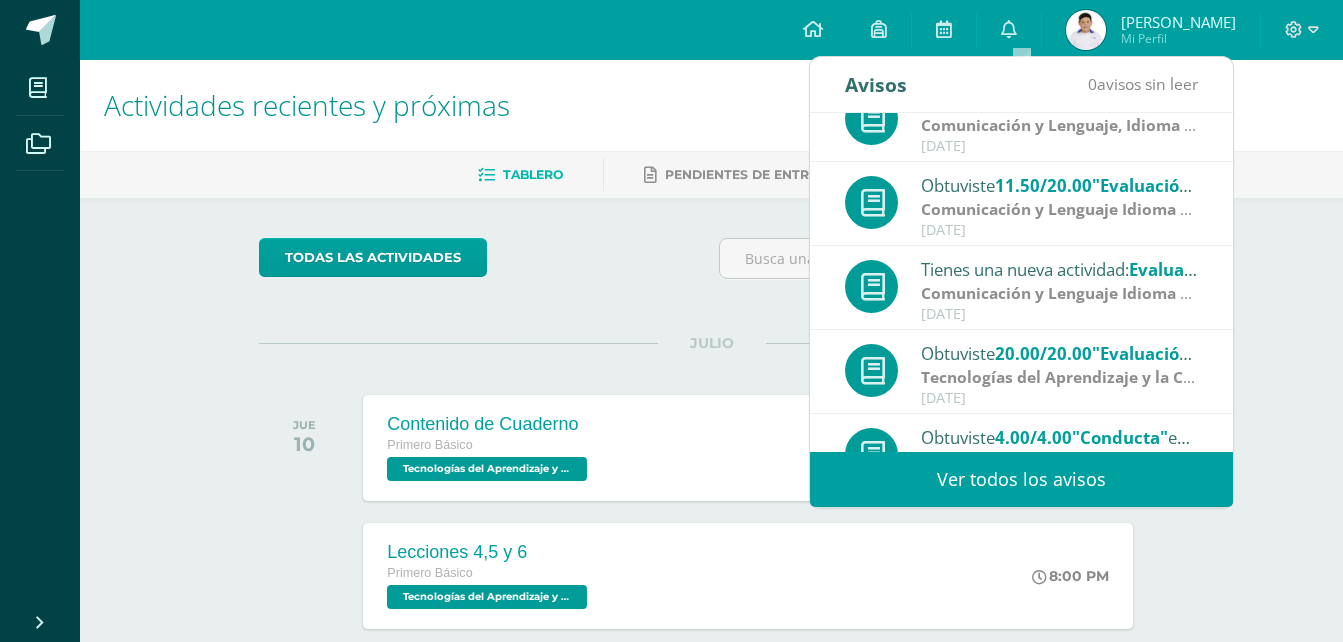 scroll, scrollTop: 0, scrollLeft: 0, axis: both 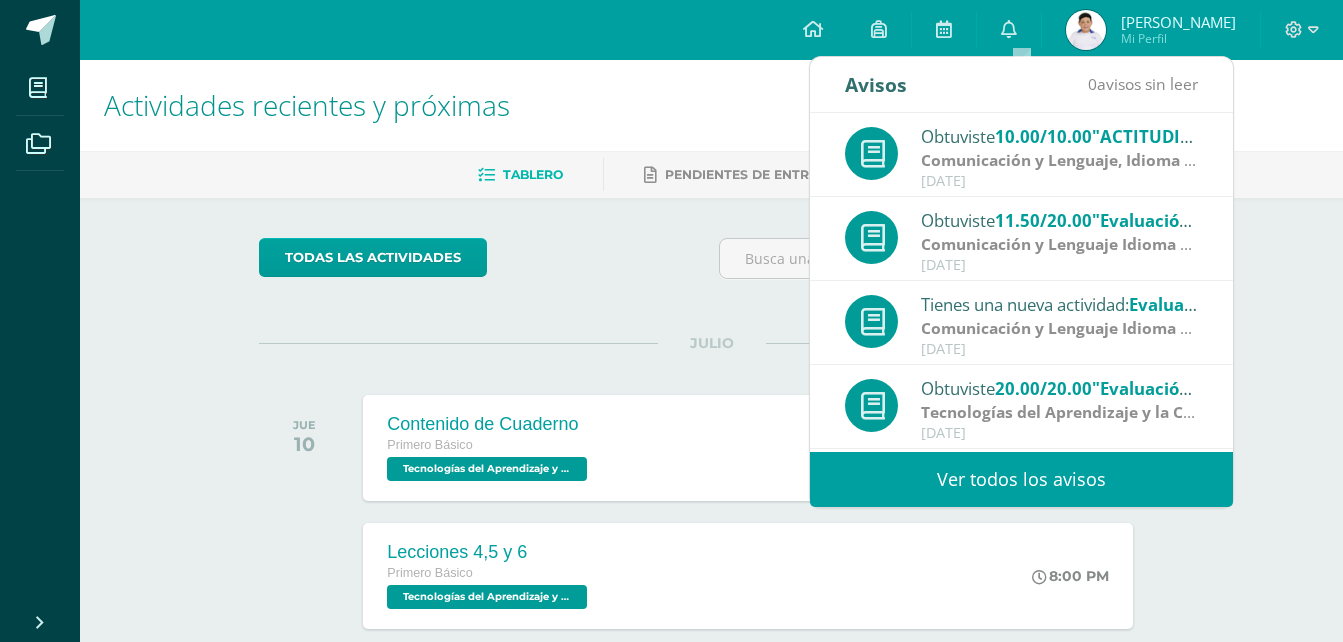 click at bounding box center [1086, 30] 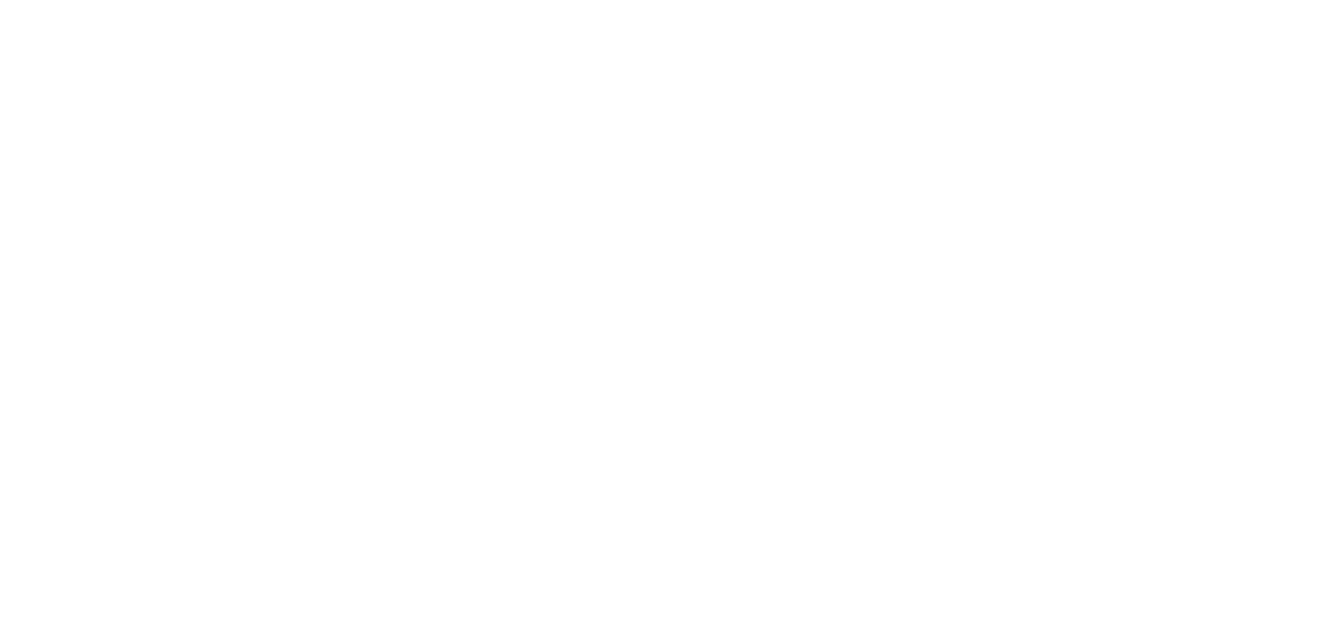 scroll, scrollTop: 0, scrollLeft: 0, axis: both 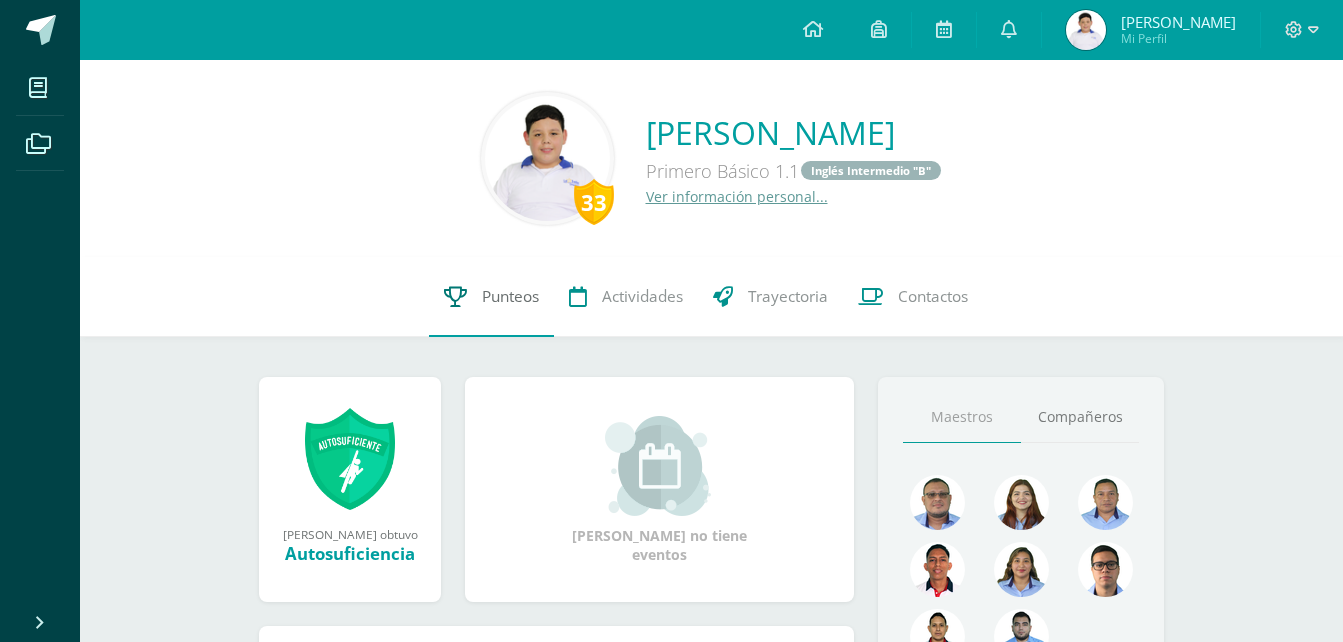 click at bounding box center [455, 296] 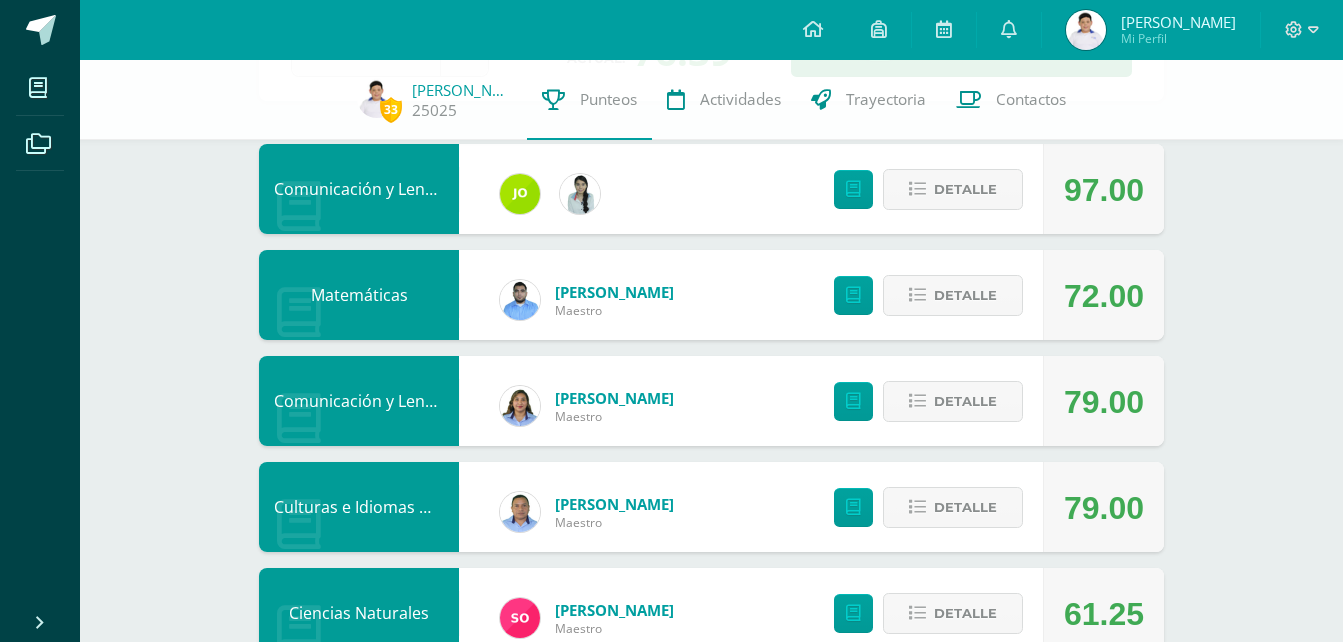 scroll, scrollTop: 200, scrollLeft: 0, axis: vertical 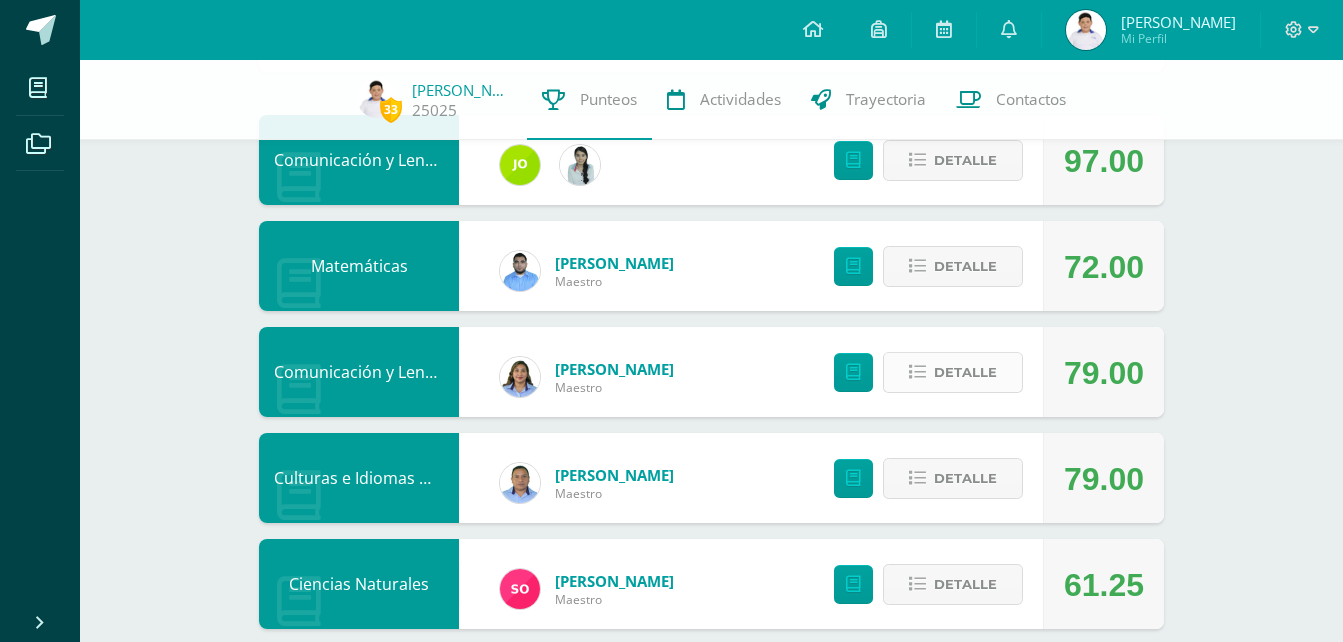 click on "Detalle" at bounding box center [953, 372] 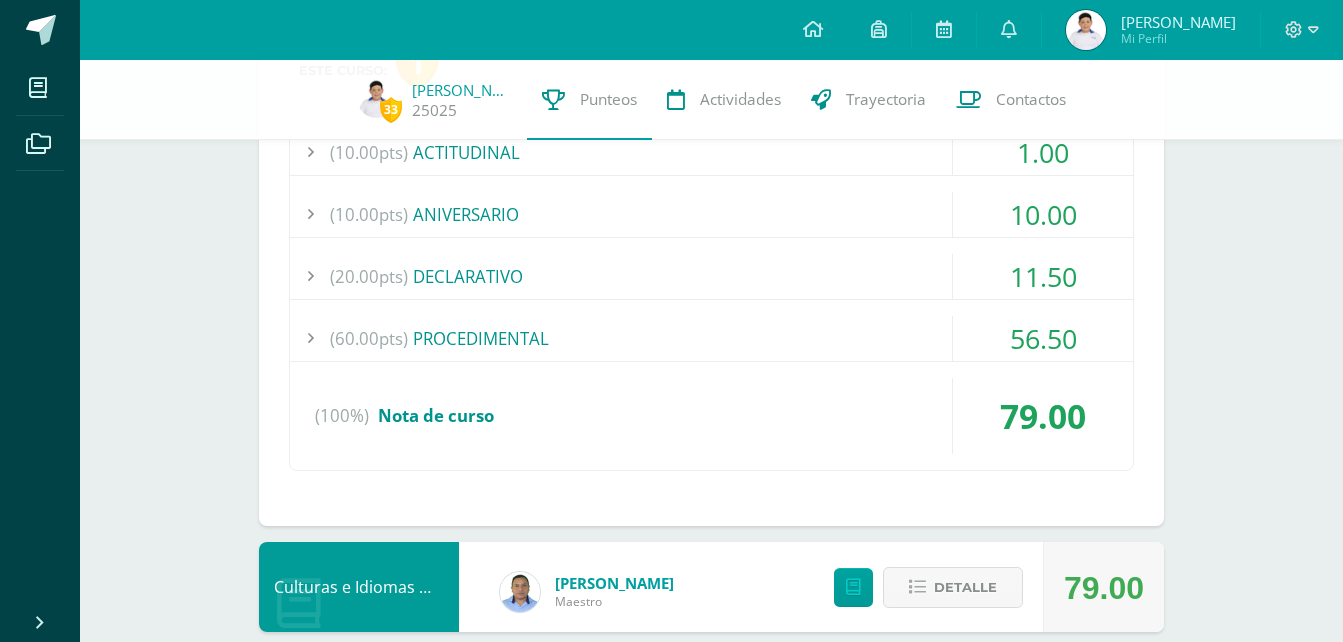 scroll, scrollTop: 500, scrollLeft: 0, axis: vertical 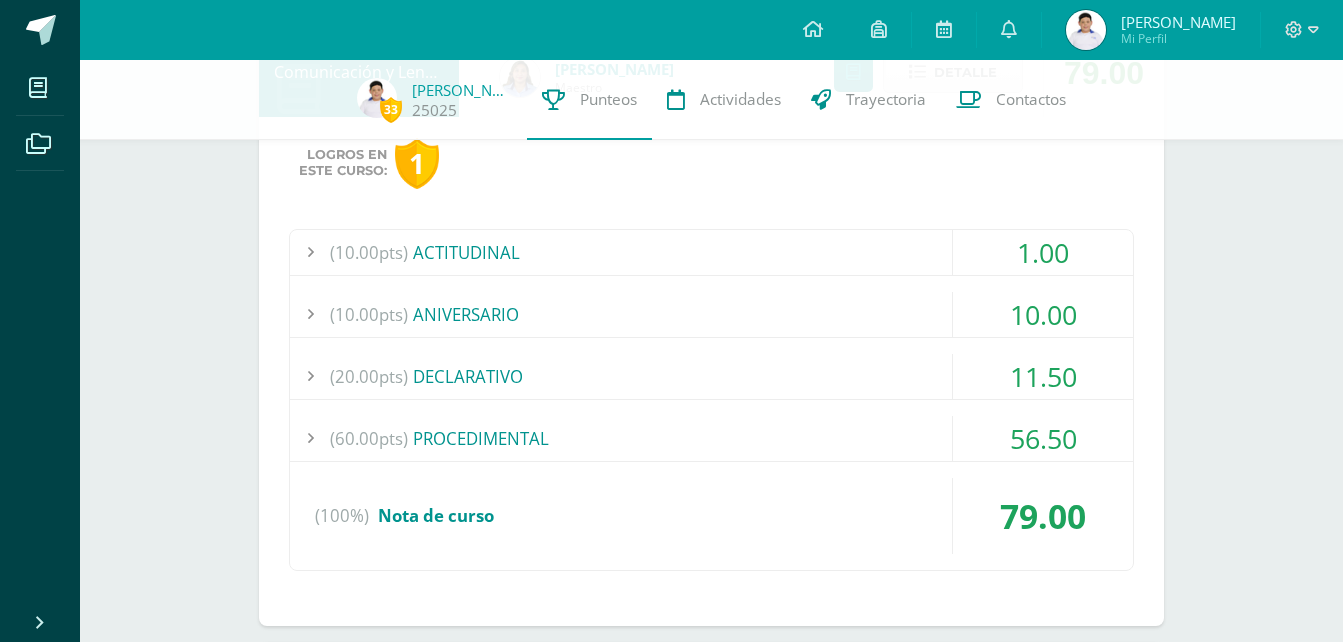 click on "(60.00pts)
PROCEDIMENTAL" at bounding box center (711, 438) 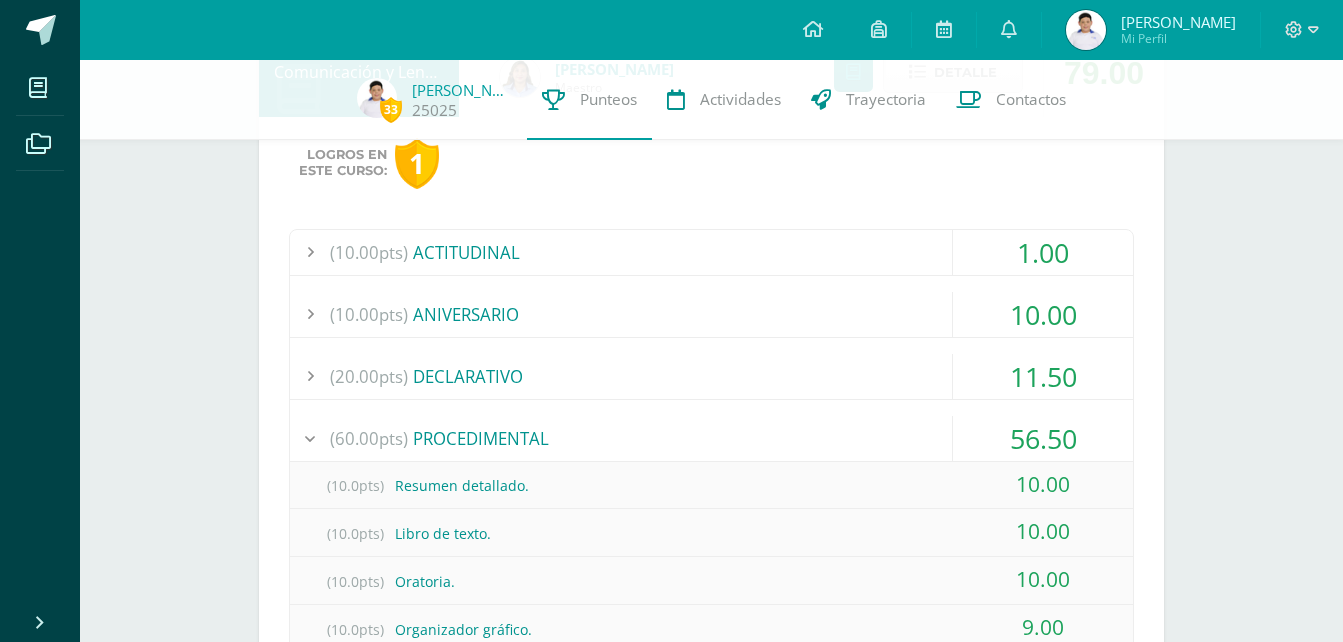 click on "(60.00pts)
PROCEDIMENTAL" at bounding box center (711, 438) 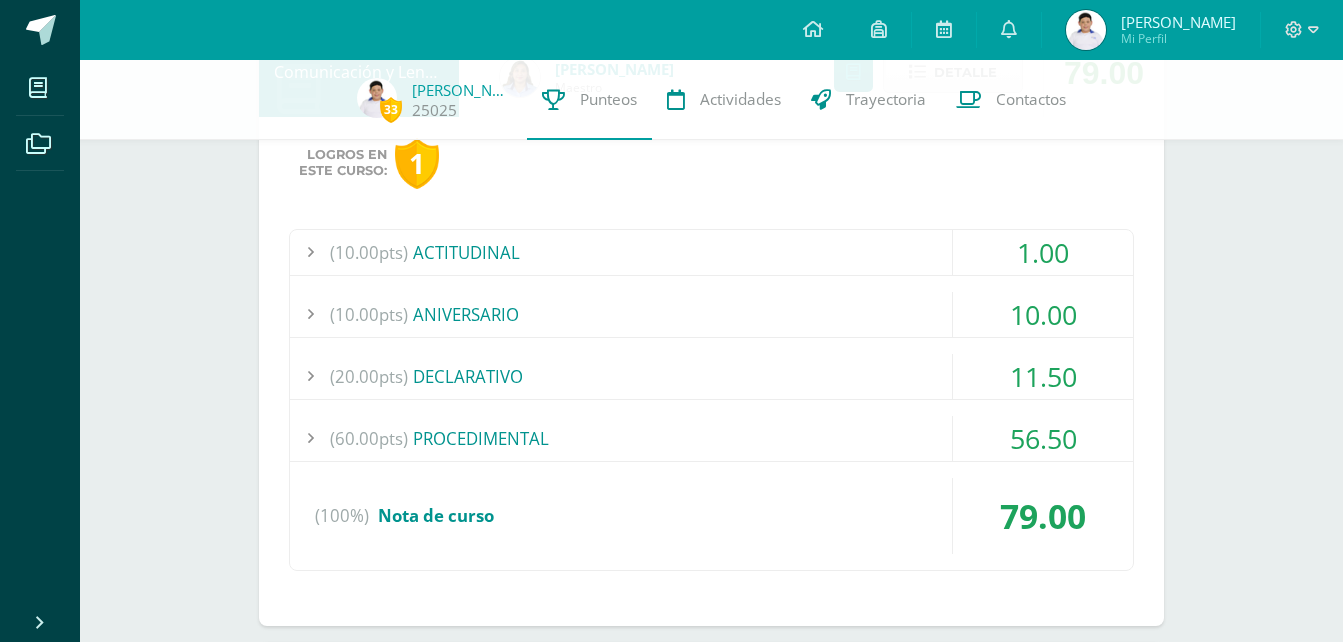 click on "(60.00pts)
PROCEDIMENTAL" at bounding box center (711, 438) 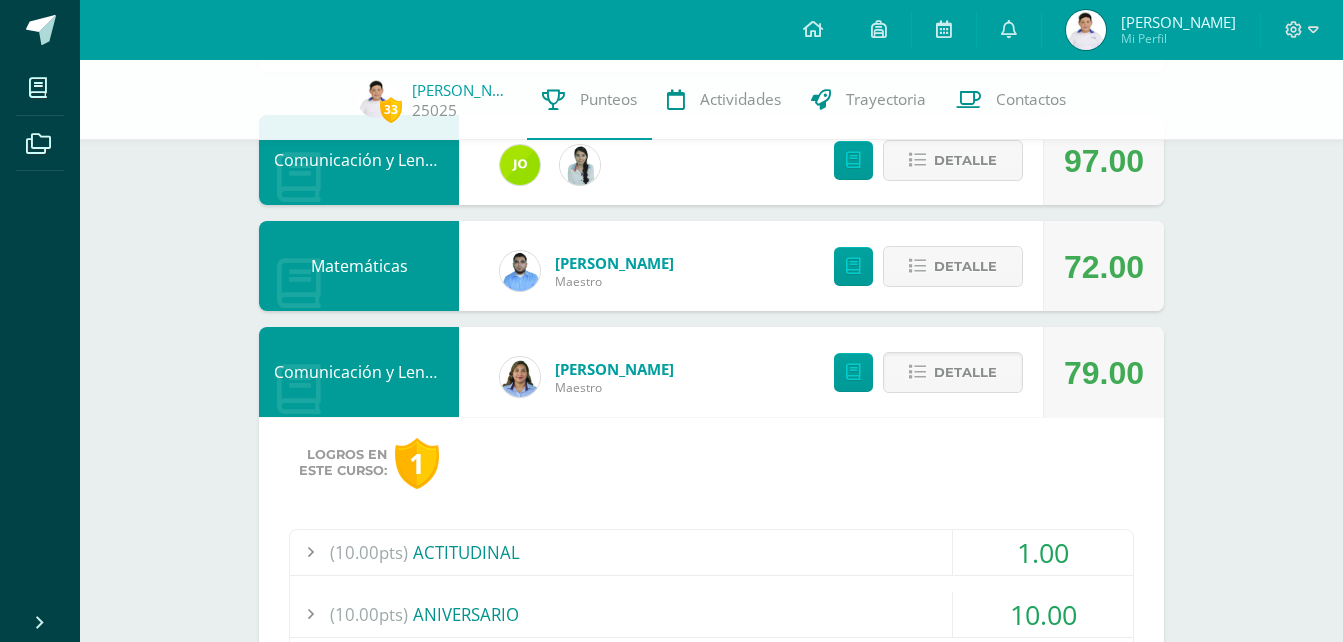 scroll, scrollTop: 400, scrollLeft: 0, axis: vertical 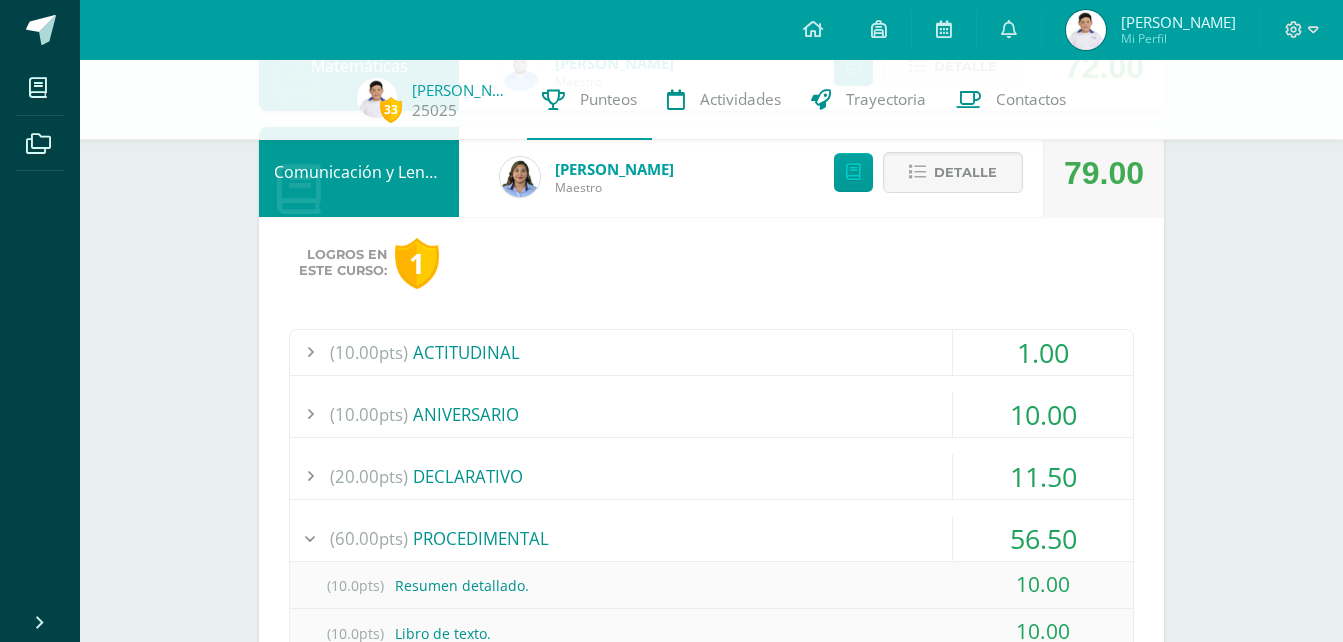 click on "(20.00pts)
DECLARATIVO" at bounding box center (711, 476) 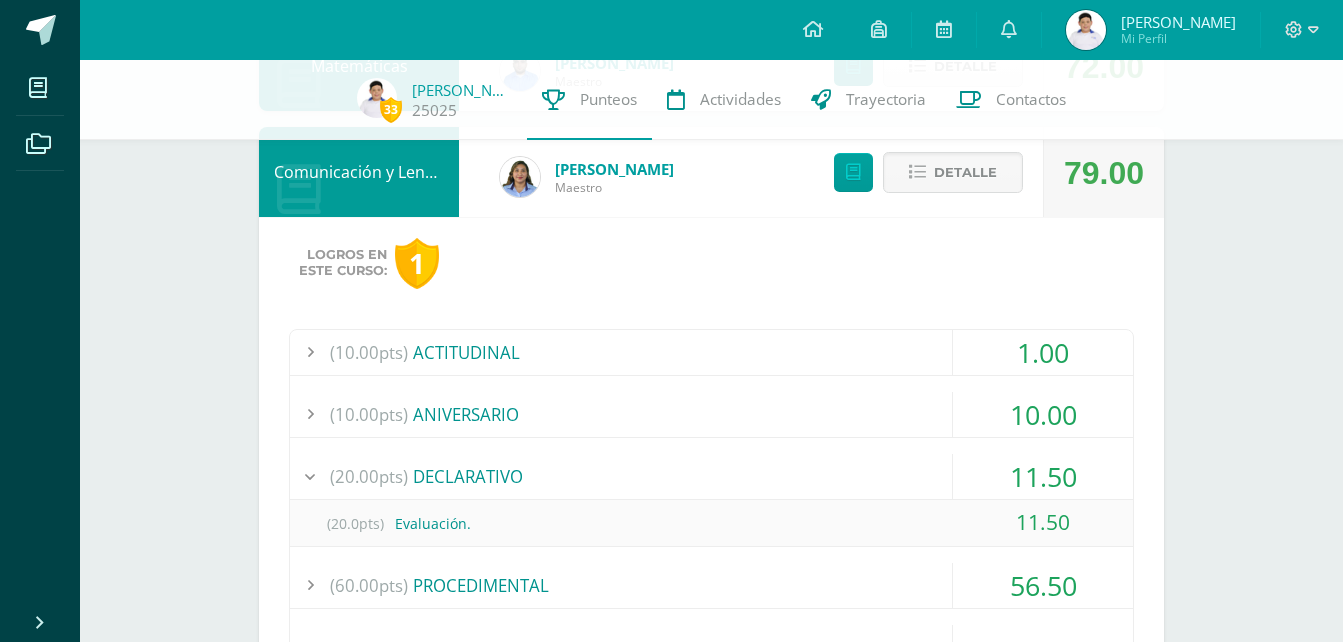 click on "(20.00pts)
DECLARATIVO" at bounding box center [711, 476] 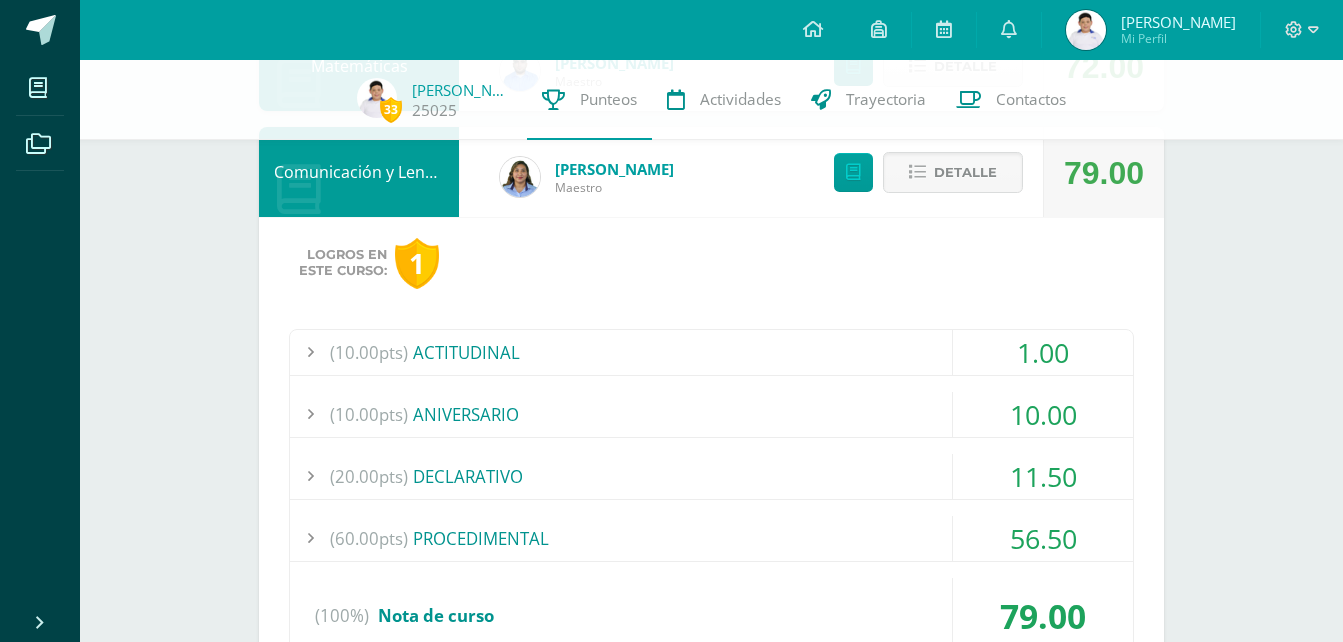 click on "(10.00pts)
ACTITUDINAL" at bounding box center [711, 352] 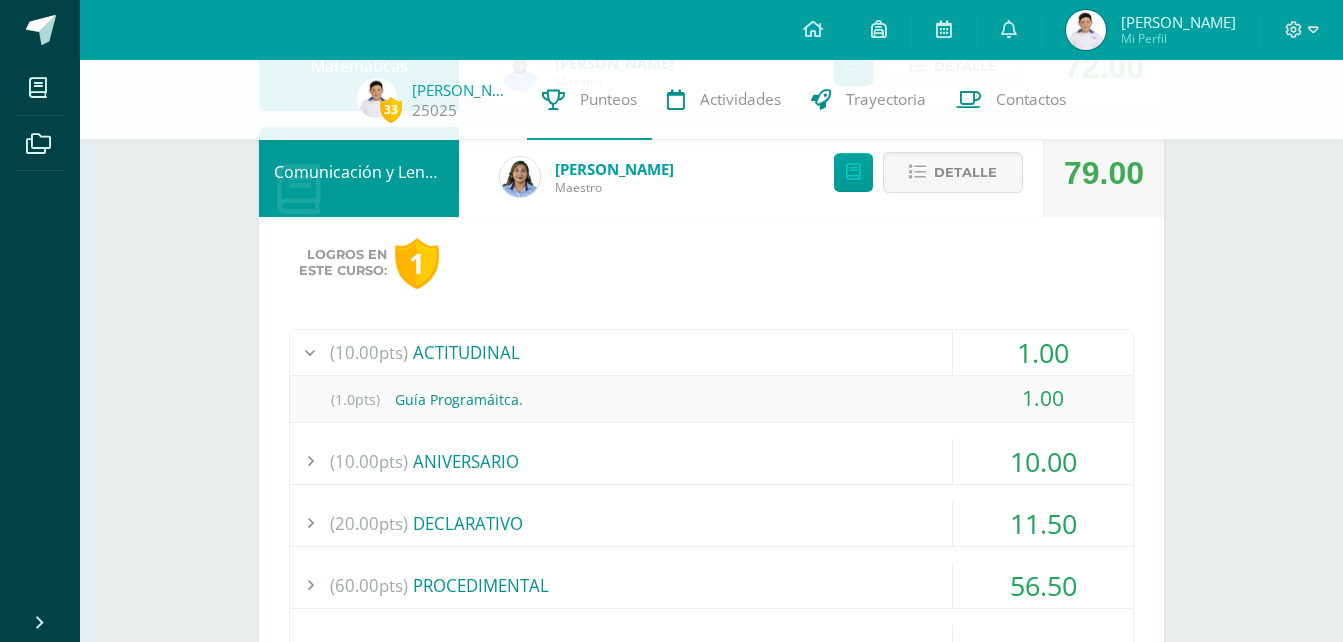 click on "(10.00pts)
ACTITUDINAL" at bounding box center (711, 352) 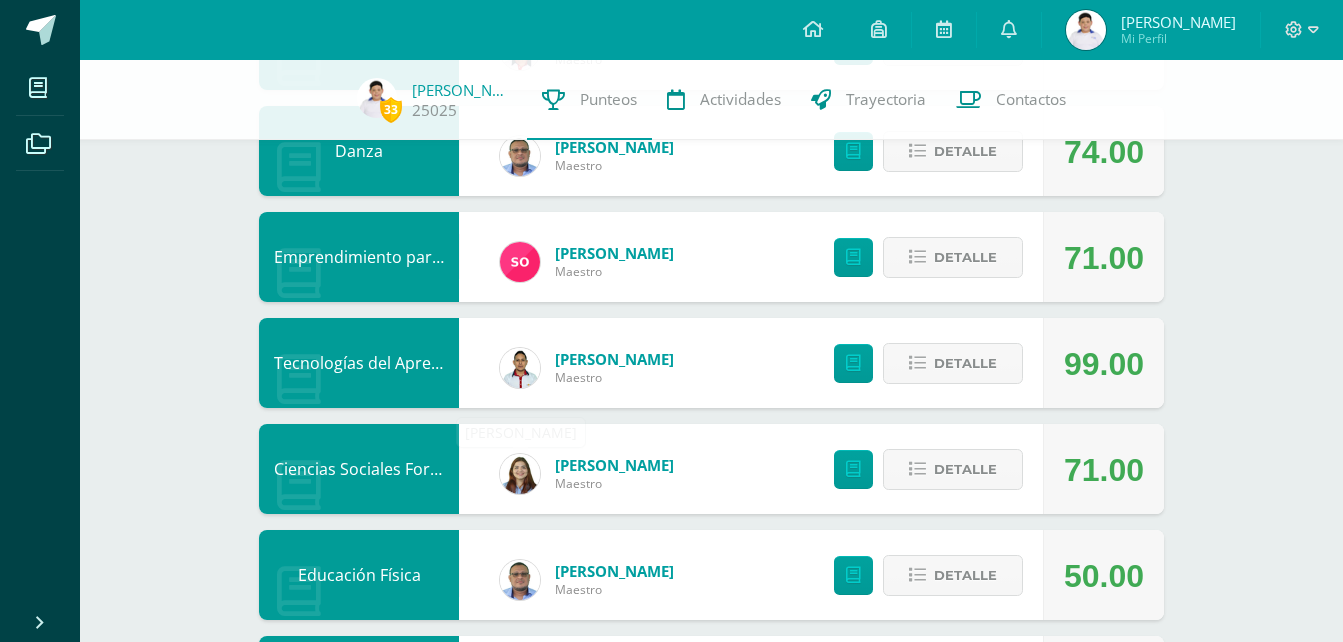 scroll, scrollTop: 1600, scrollLeft: 0, axis: vertical 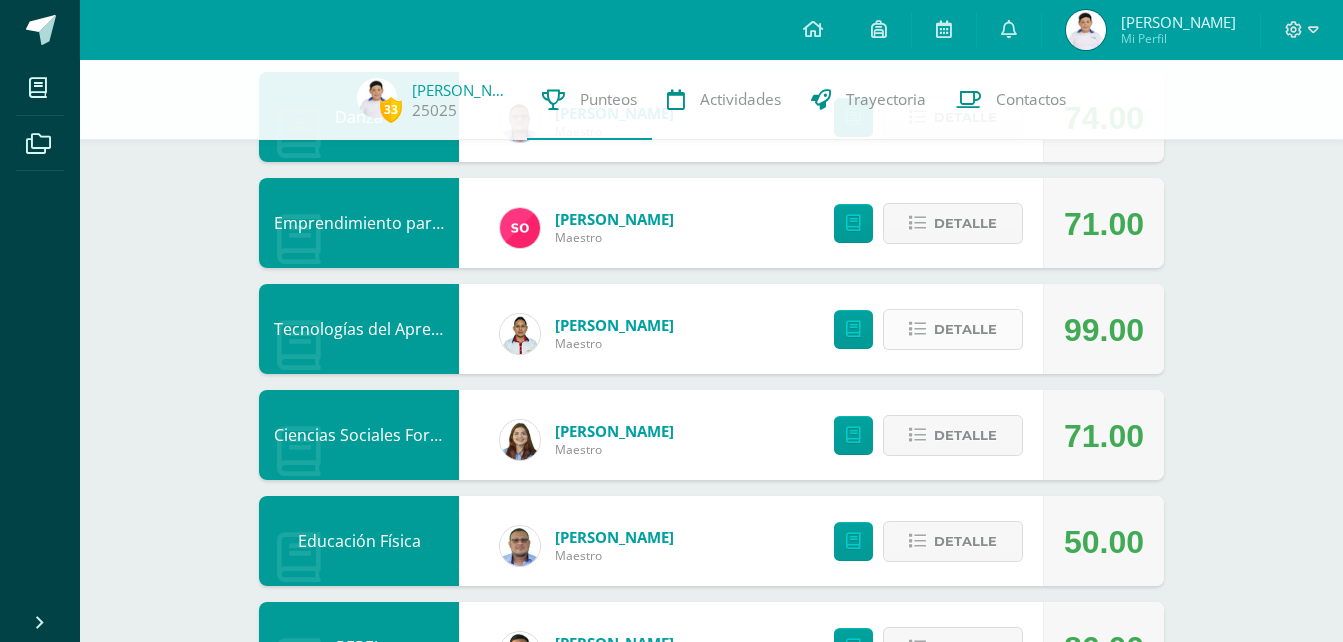 click on "Detalle" at bounding box center (953, 329) 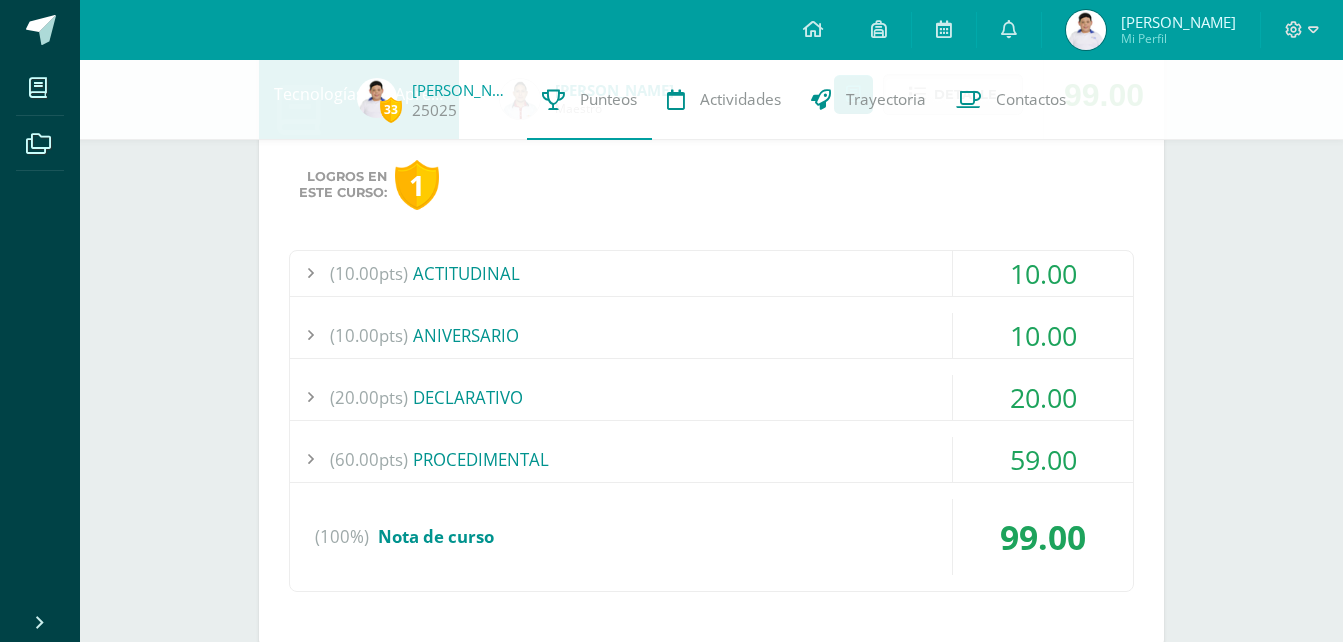 scroll, scrollTop: 1800, scrollLeft: 0, axis: vertical 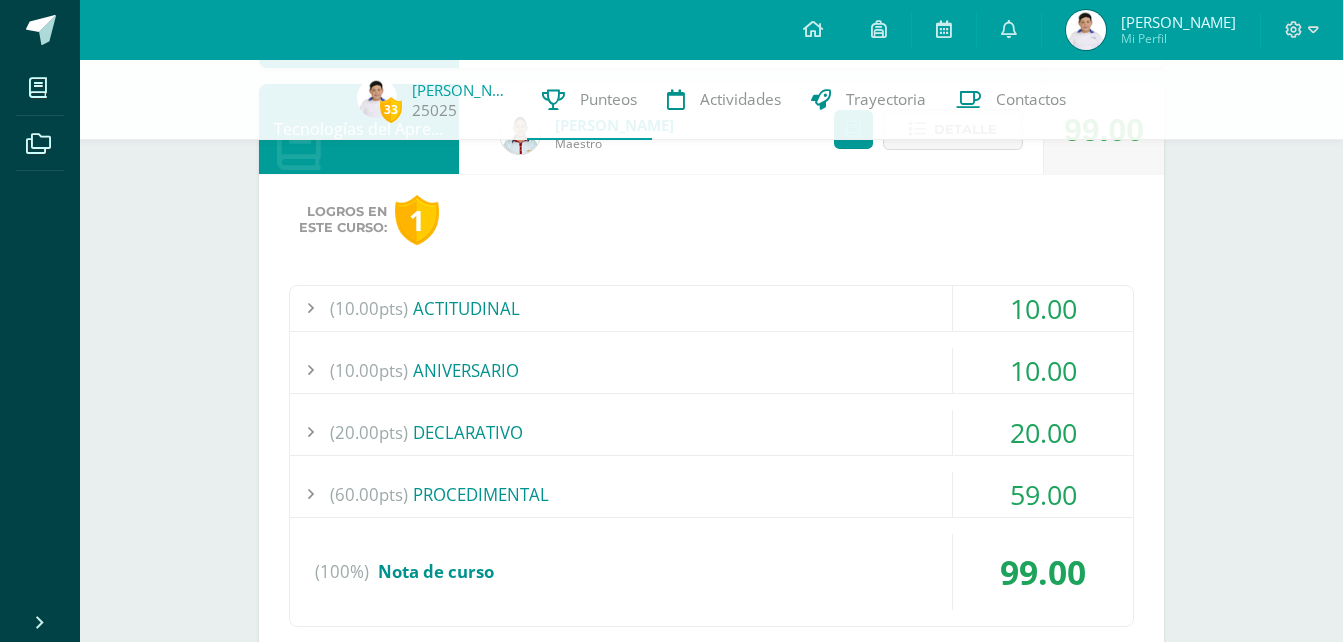 click on "(60.00pts)
PROCEDIMENTAL" at bounding box center [711, 494] 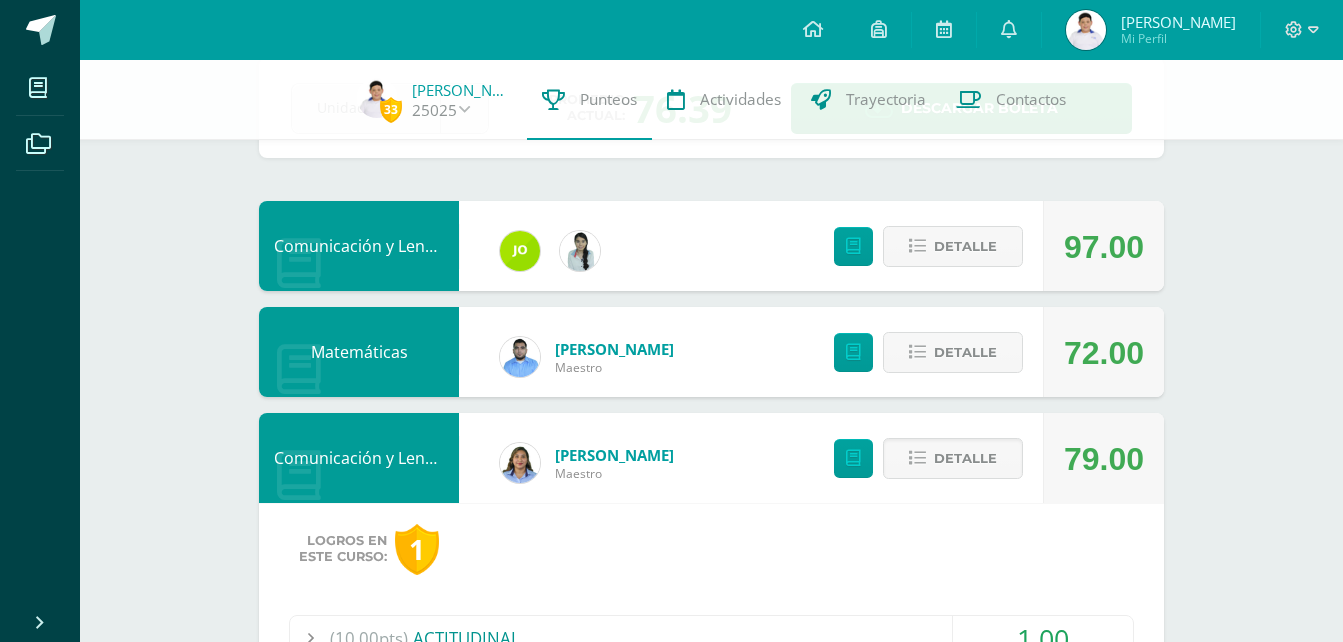 scroll, scrollTop: 100, scrollLeft: 0, axis: vertical 